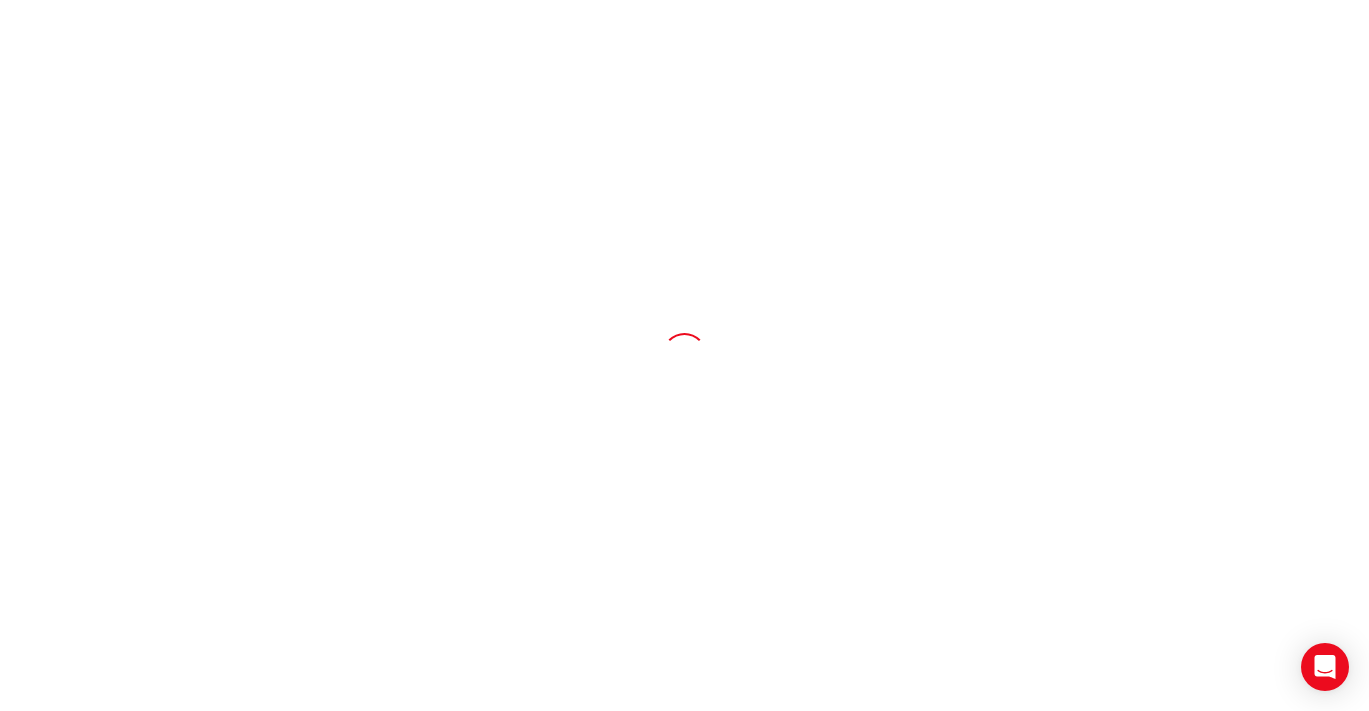 scroll, scrollTop: 0, scrollLeft: 0, axis: both 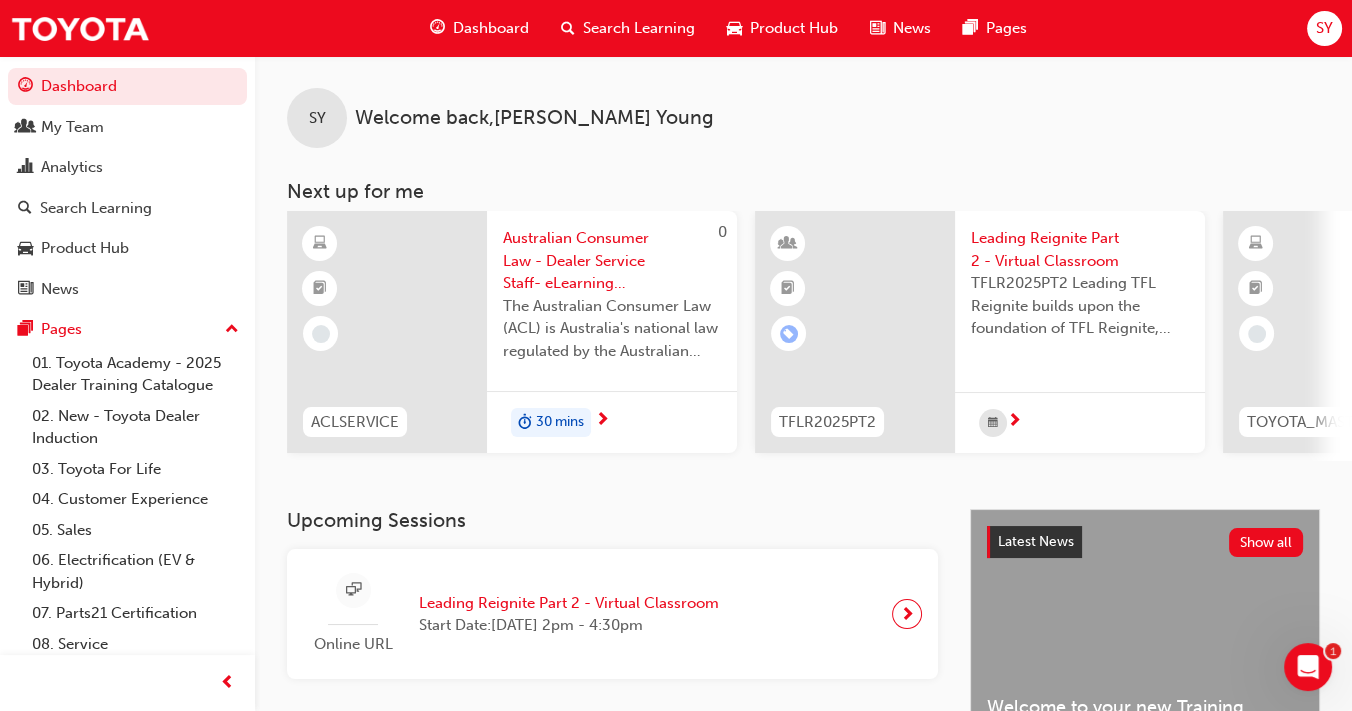 click on "Search Learning" at bounding box center (639, 28) 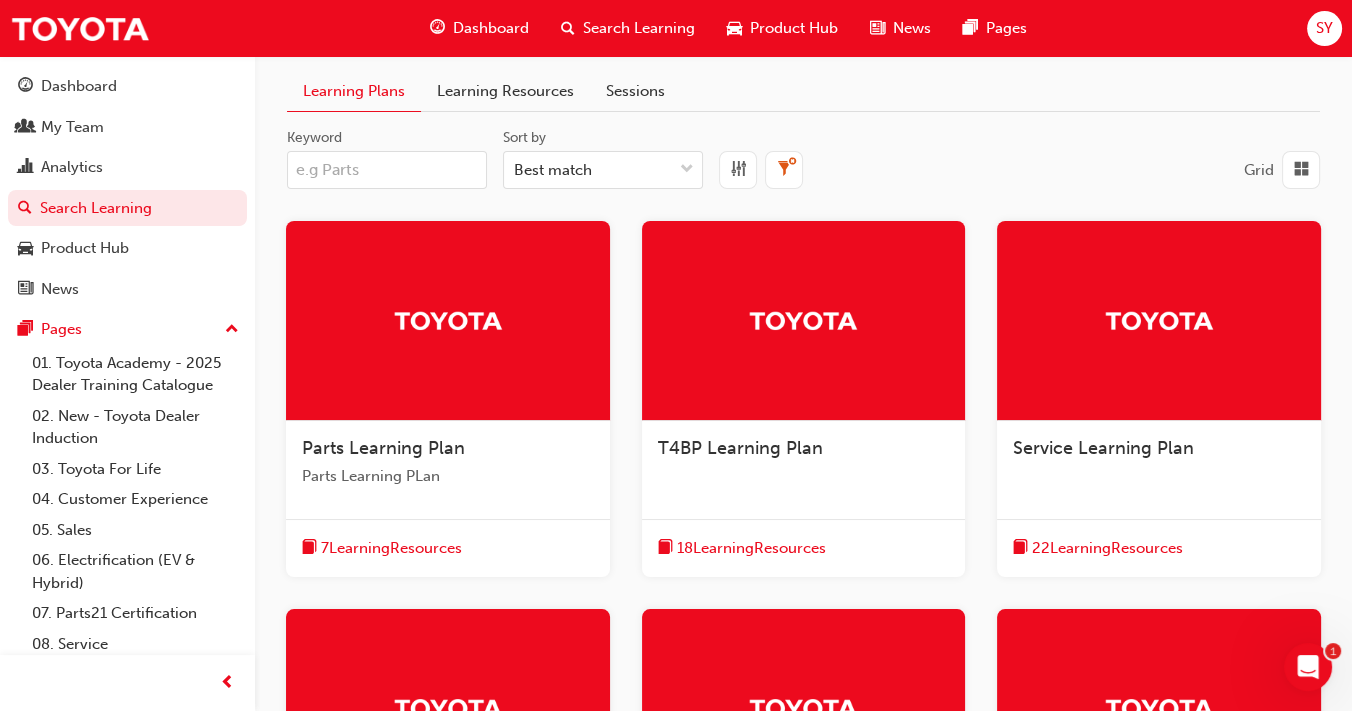 click on "Keyword" at bounding box center [387, 170] 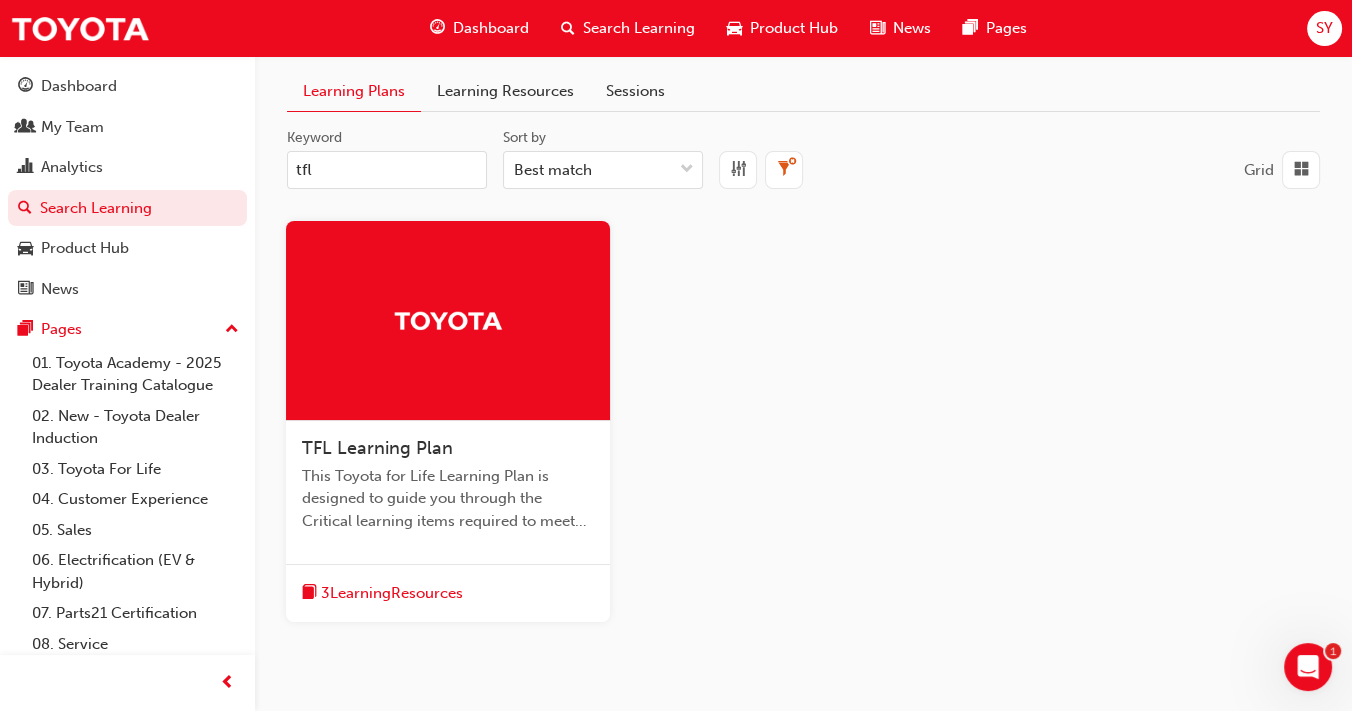 drag, startPoint x: 394, startPoint y: 169, endPoint x: 0, endPoint y: 178, distance: 394.10278 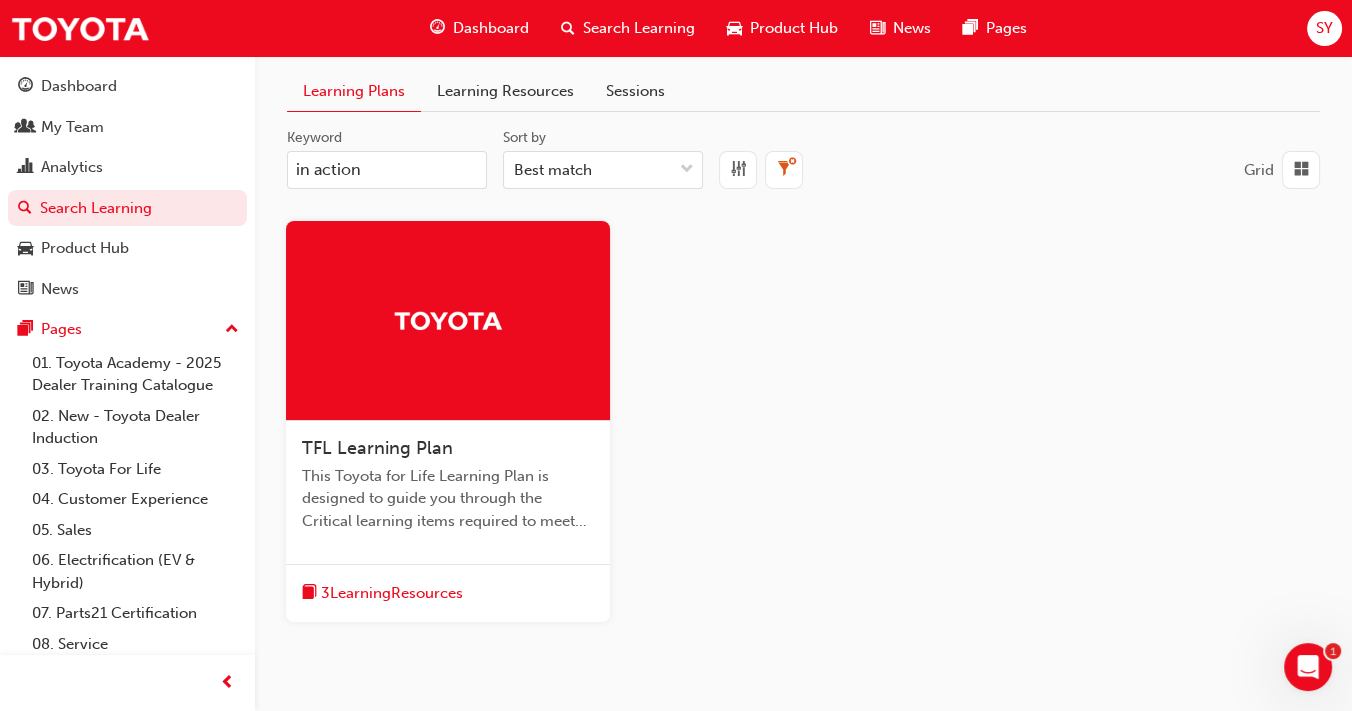 type on "in action" 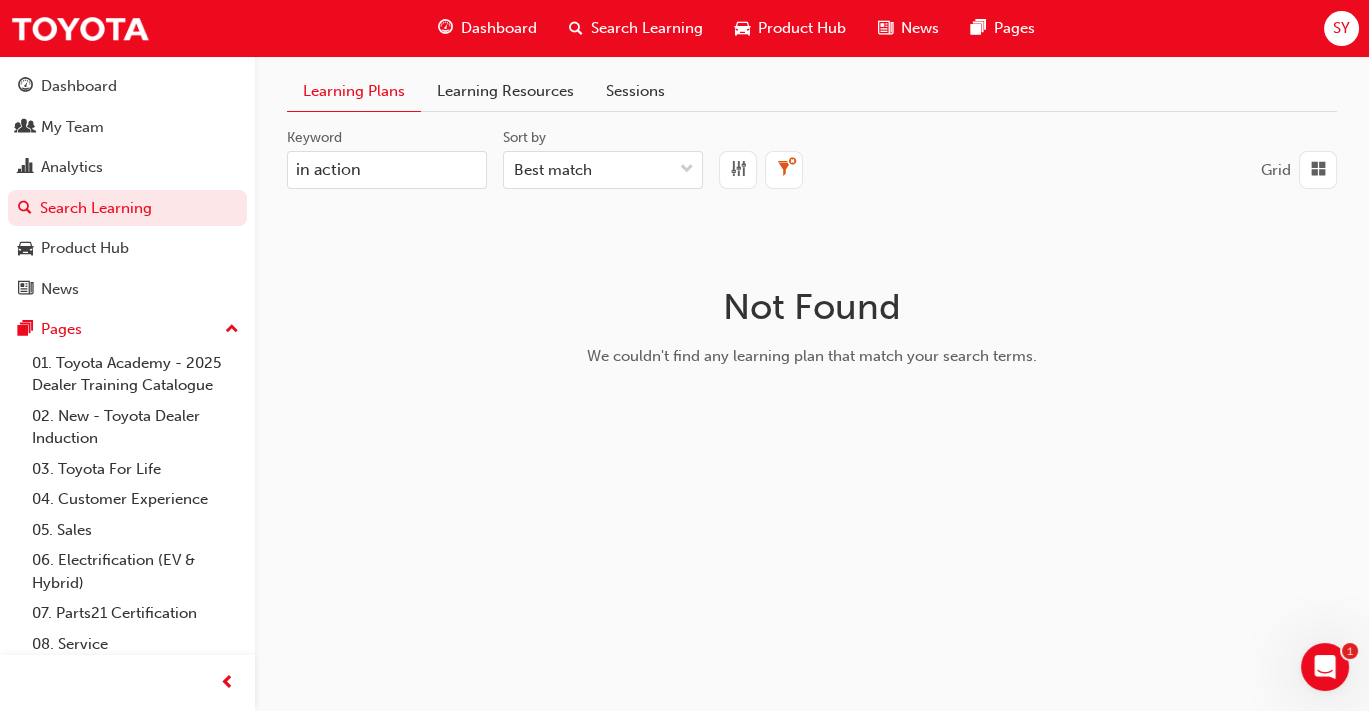 click on "Sessions" at bounding box center (635, 91) 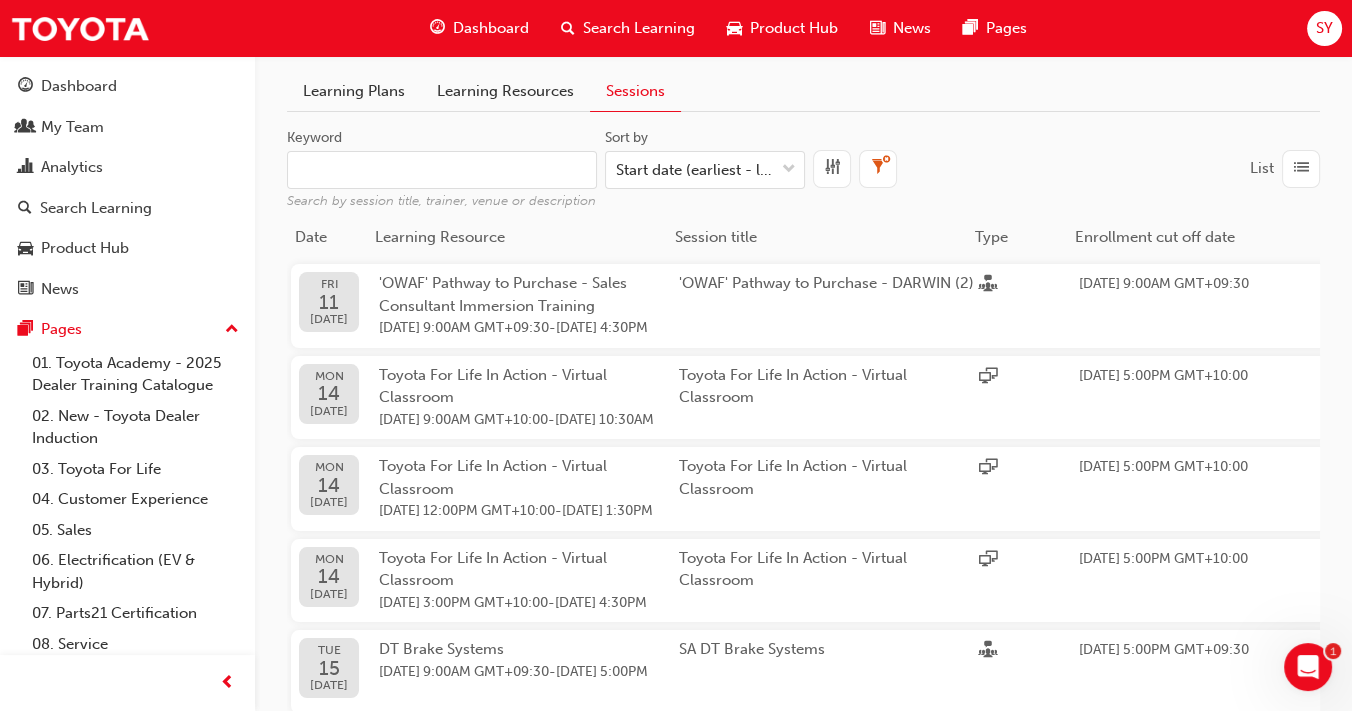 click on "Keyword Search by session title, trainer, venue or description" at bounding box center (442, 170) 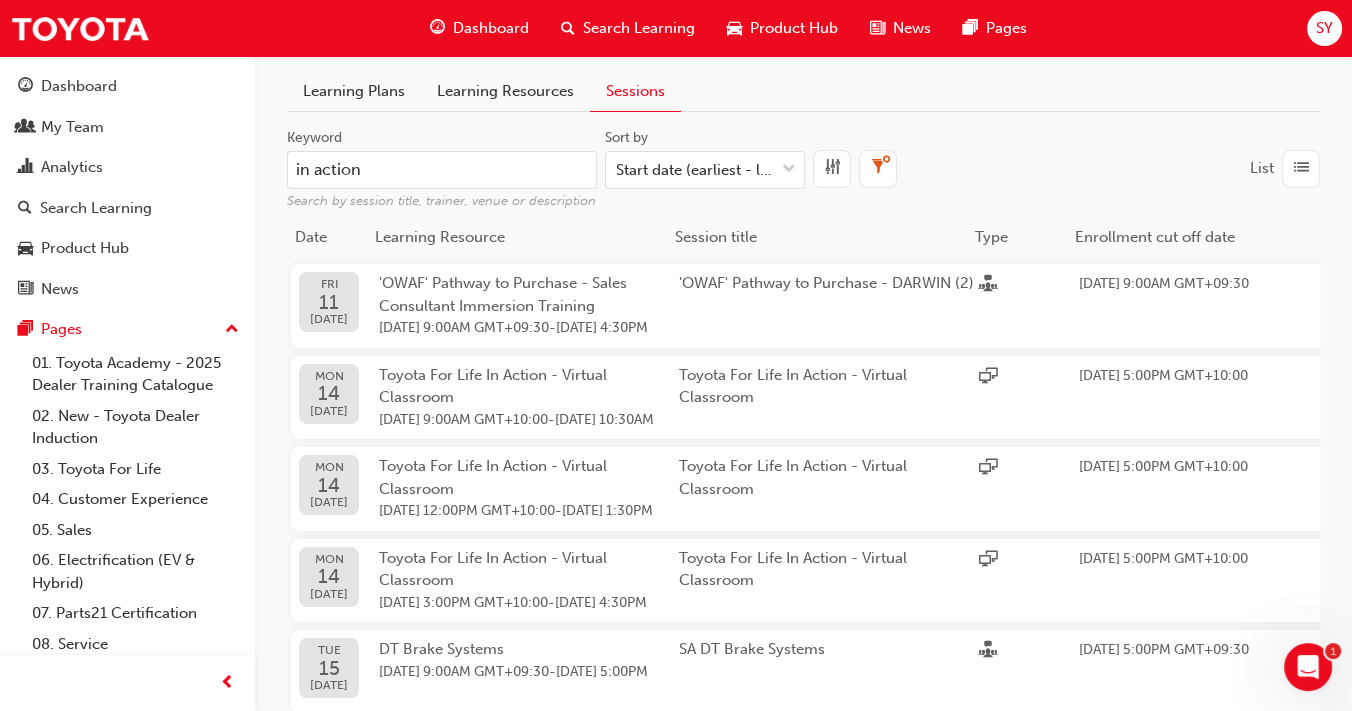 type on "in action" 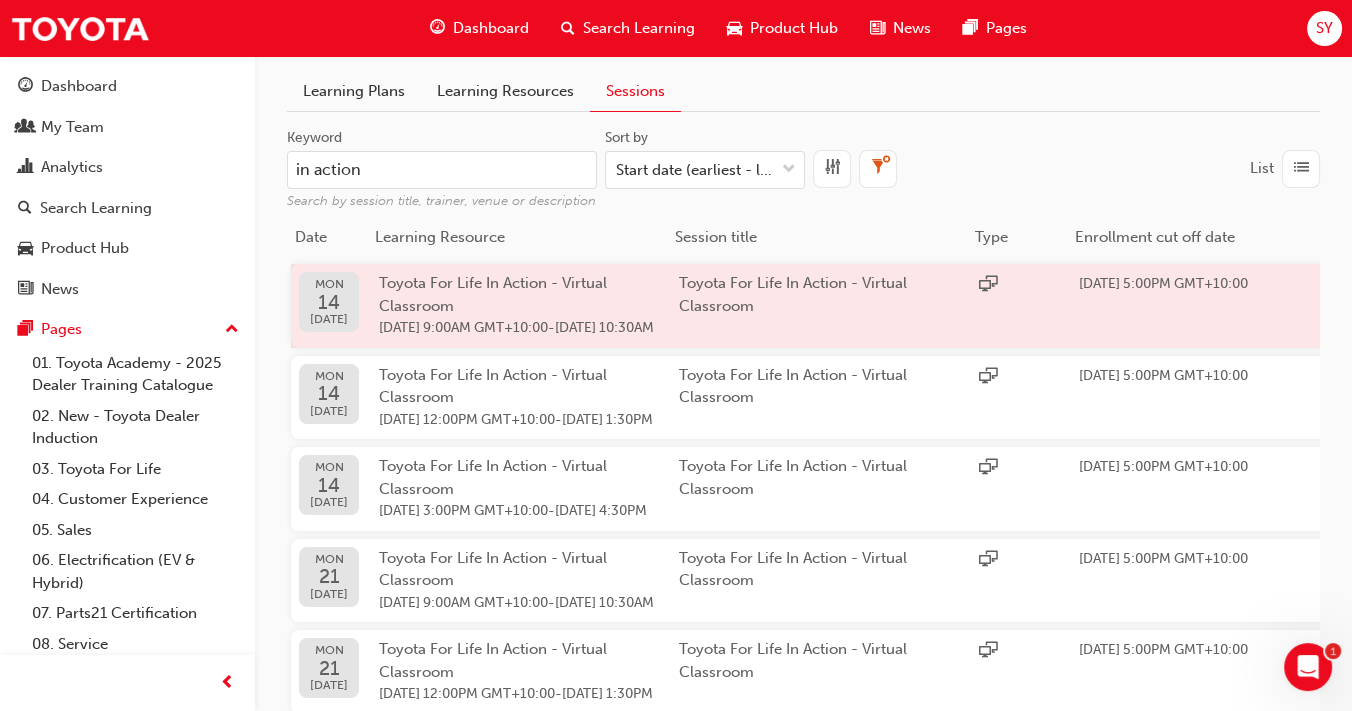 click on "Toyota For Life In Action - Virtual Classroom [DATE] 9:00AM GMT+10:00  -  [DATE] 10:30AM" at bounding box center (529, 306) 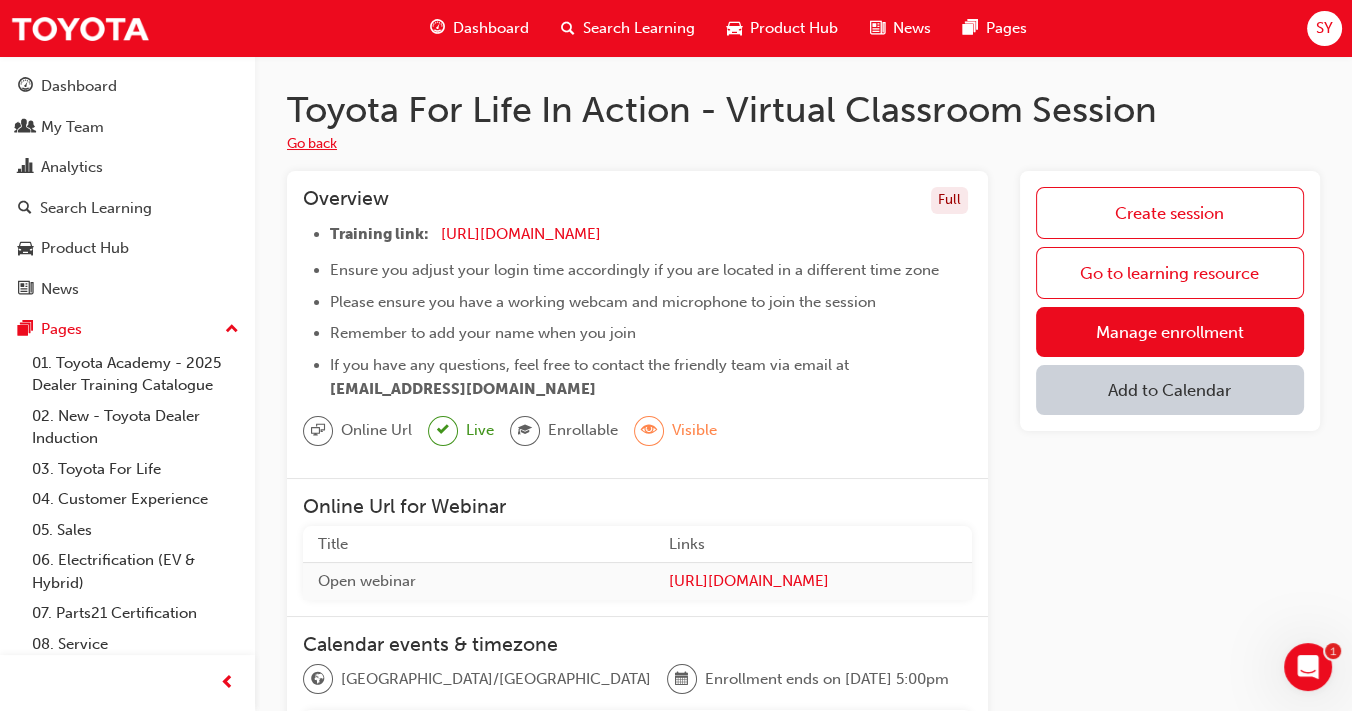 click on "Go back" at bounding box center [312, 144] 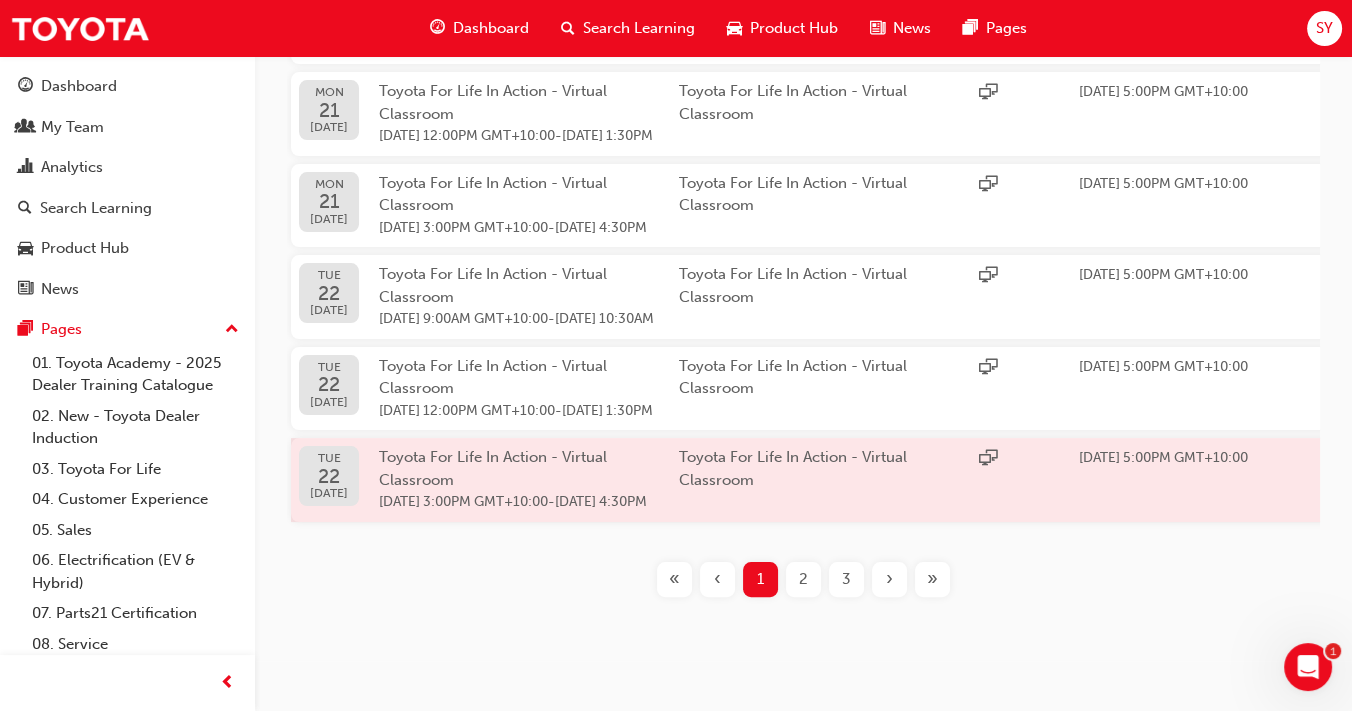 scroll, scrollTop: 0, scrollLeft: 0, axis: both 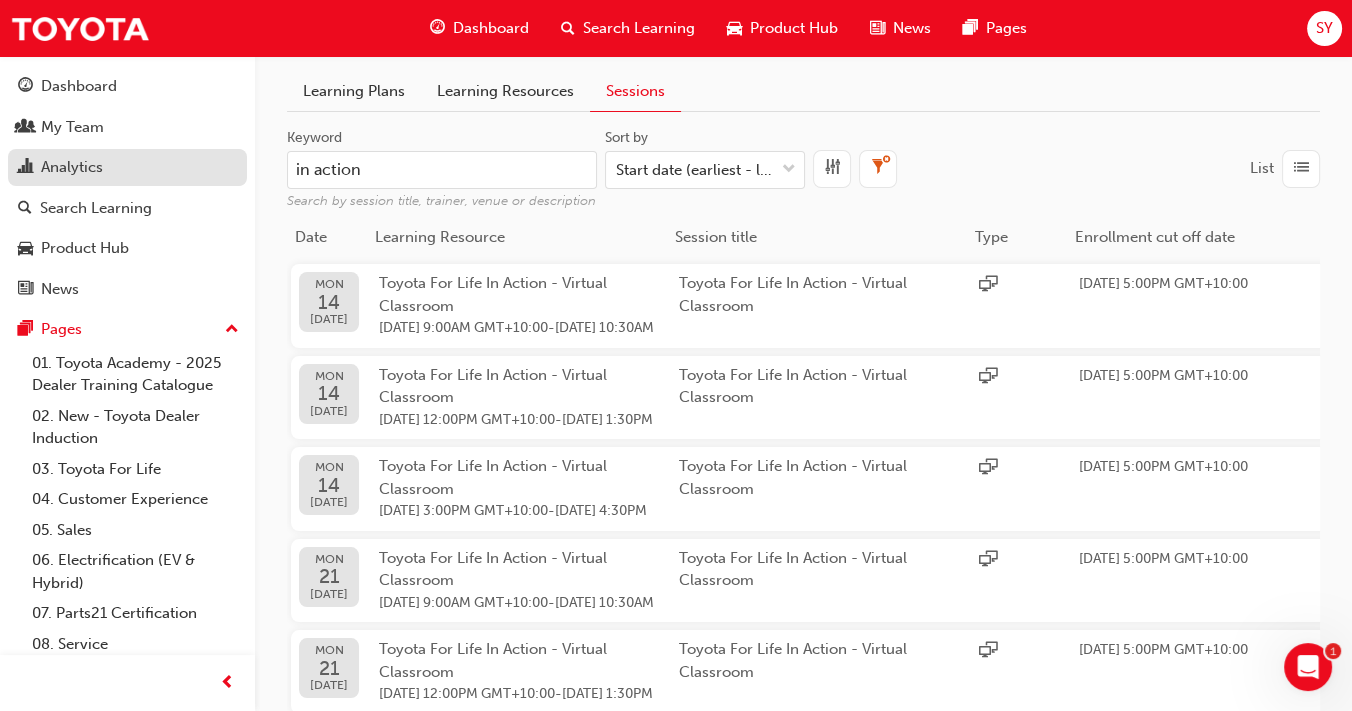 drag, startPoint x: 410, startPoint y: 176, endPoint x: 110, endPoint y: 170, distance: 300.06 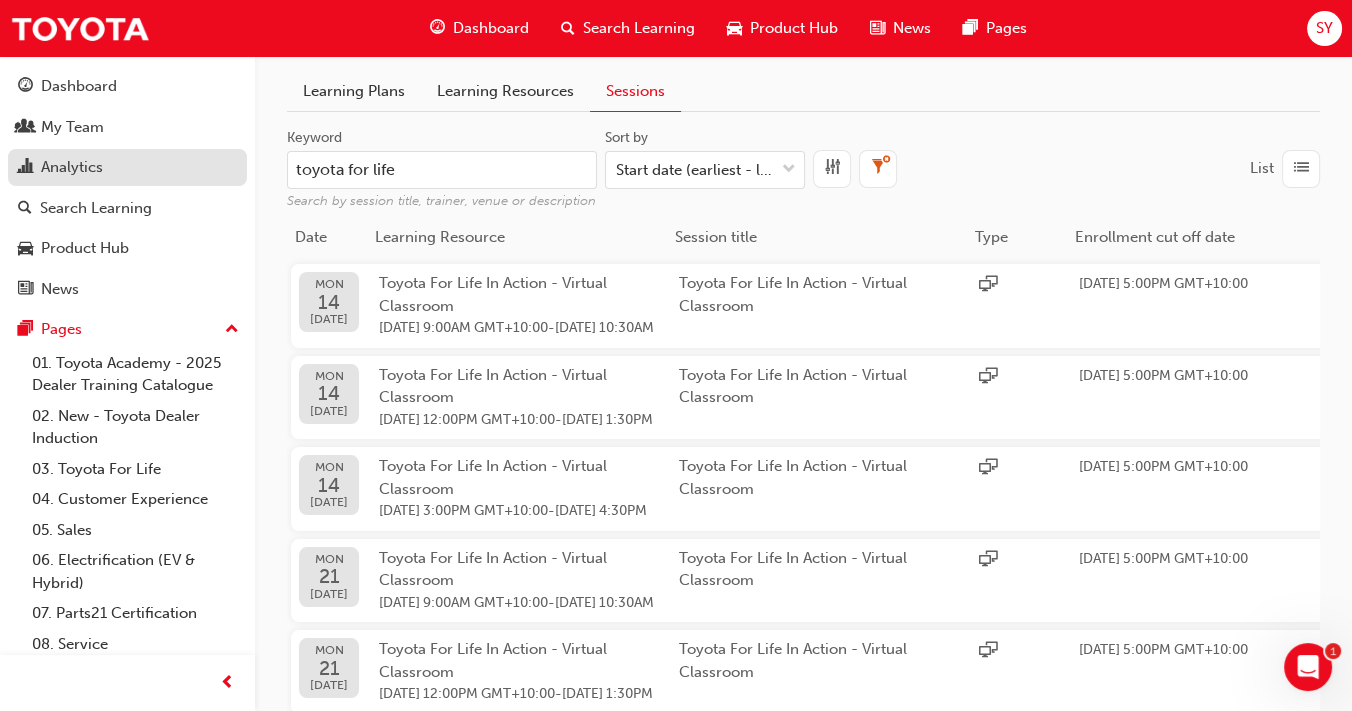 type on "toyota for life" 